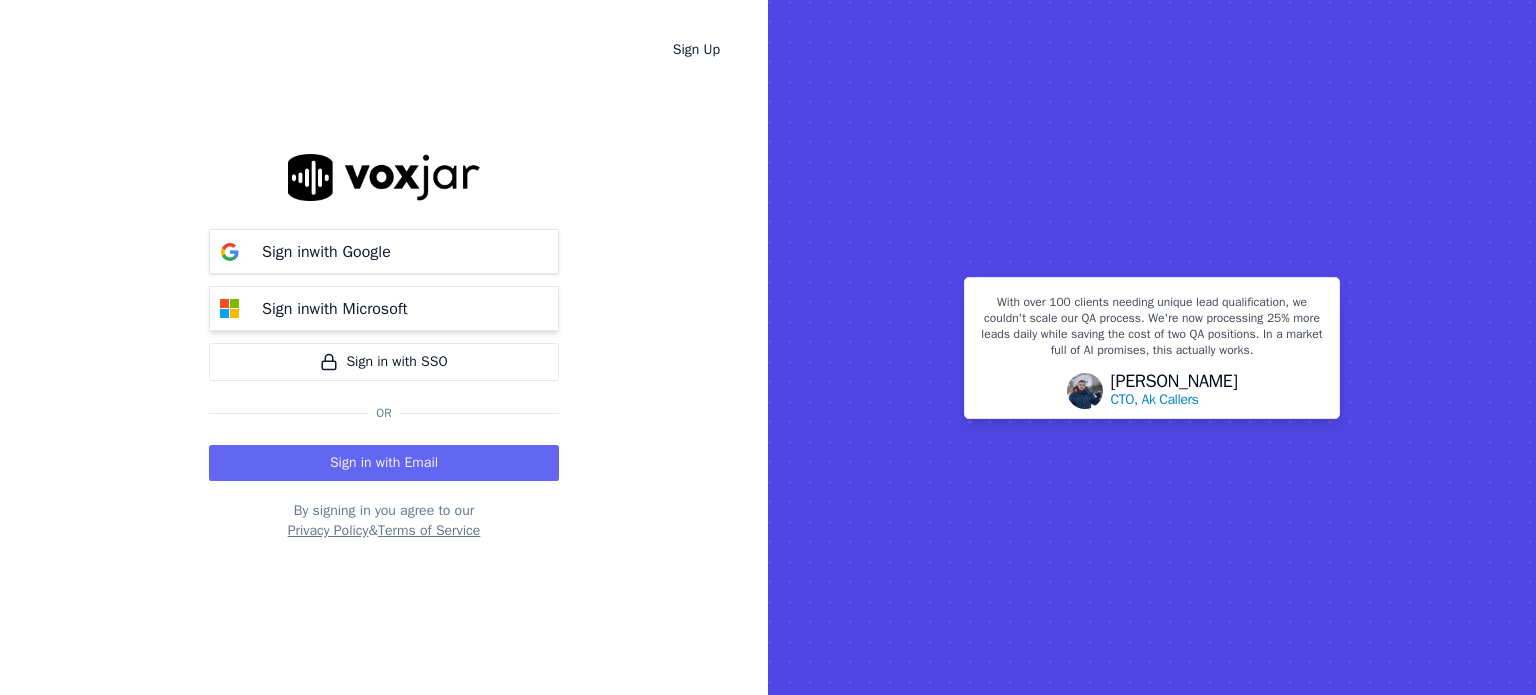 scroll, scrollTop: 0, scrollLeft: 0, axis: both 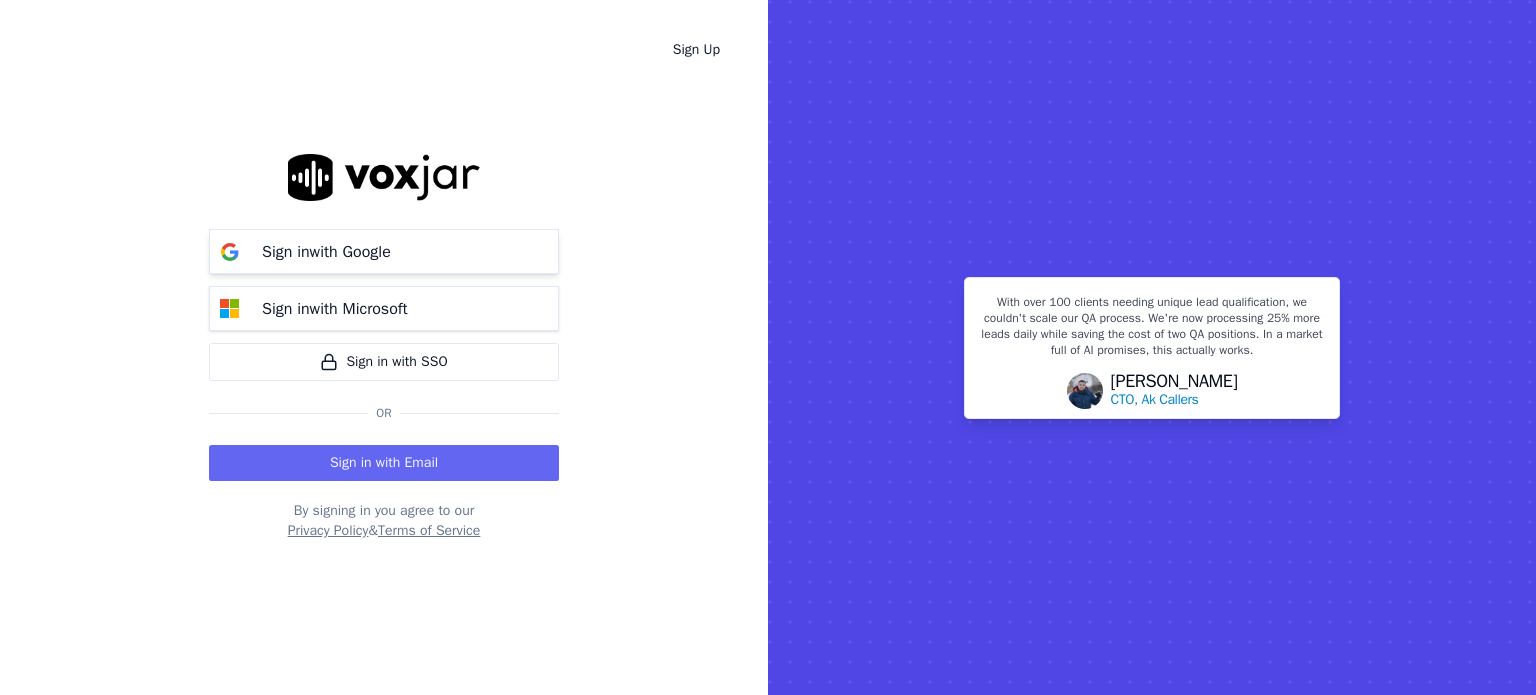 click on "Sign in  with Google" at bounding box center [384, 251] 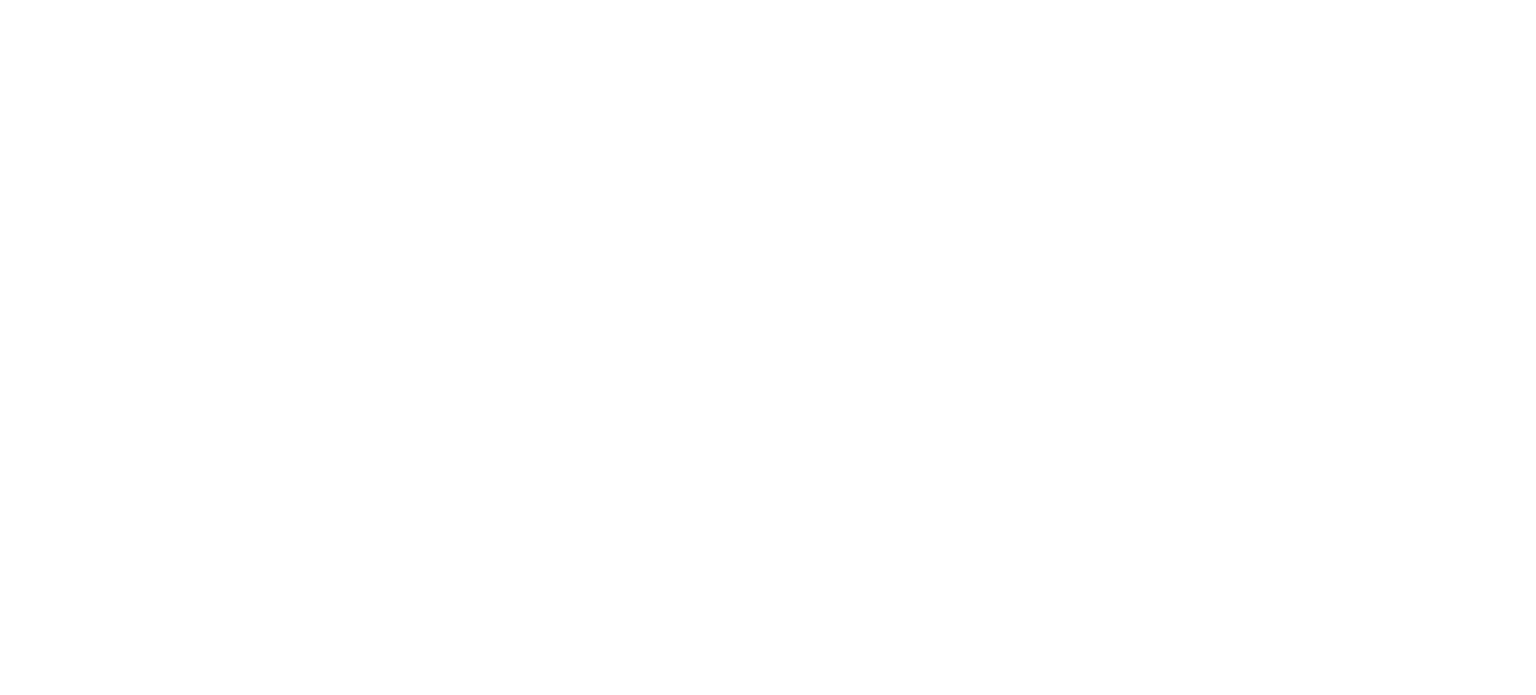 scroll, scrollTop: 0, scrollLeft: 0, axis: both 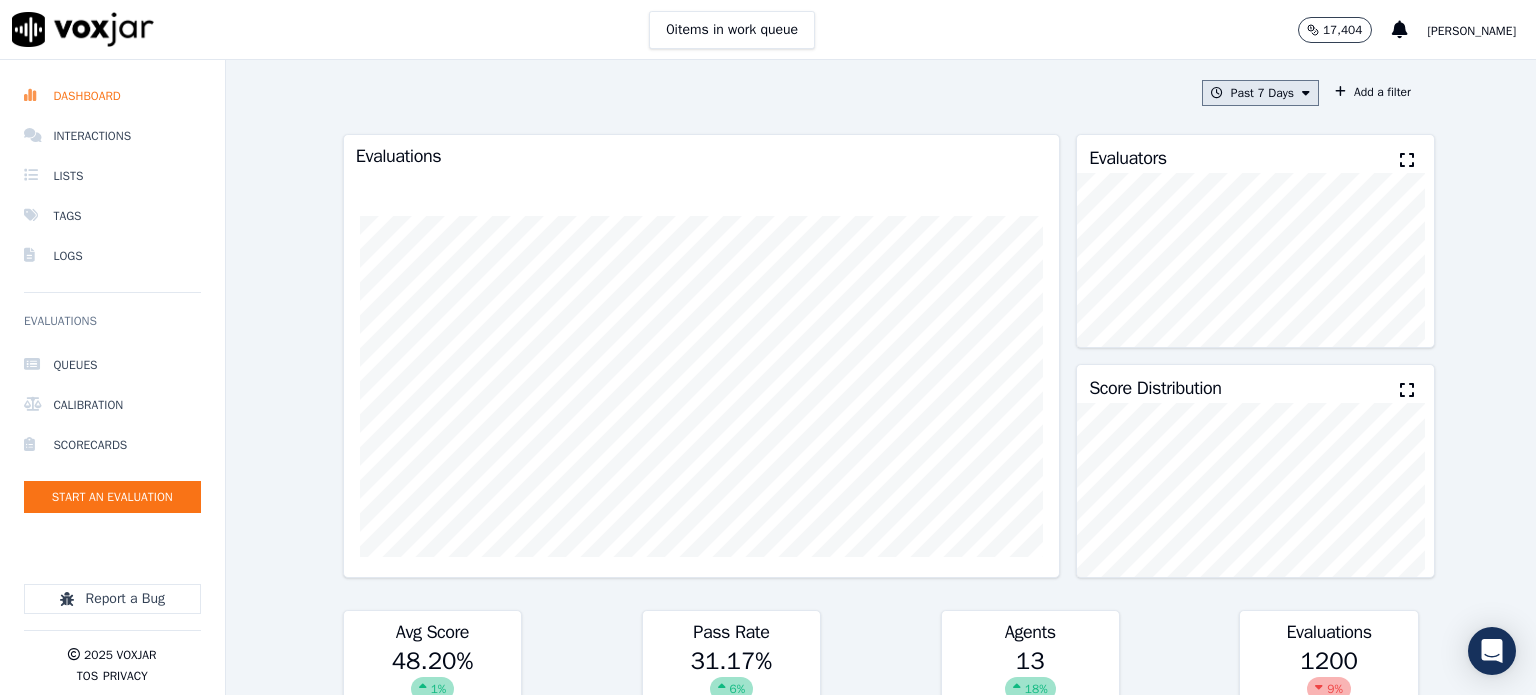 click on "Past 7 Days" at bounding box center [1260, 93] 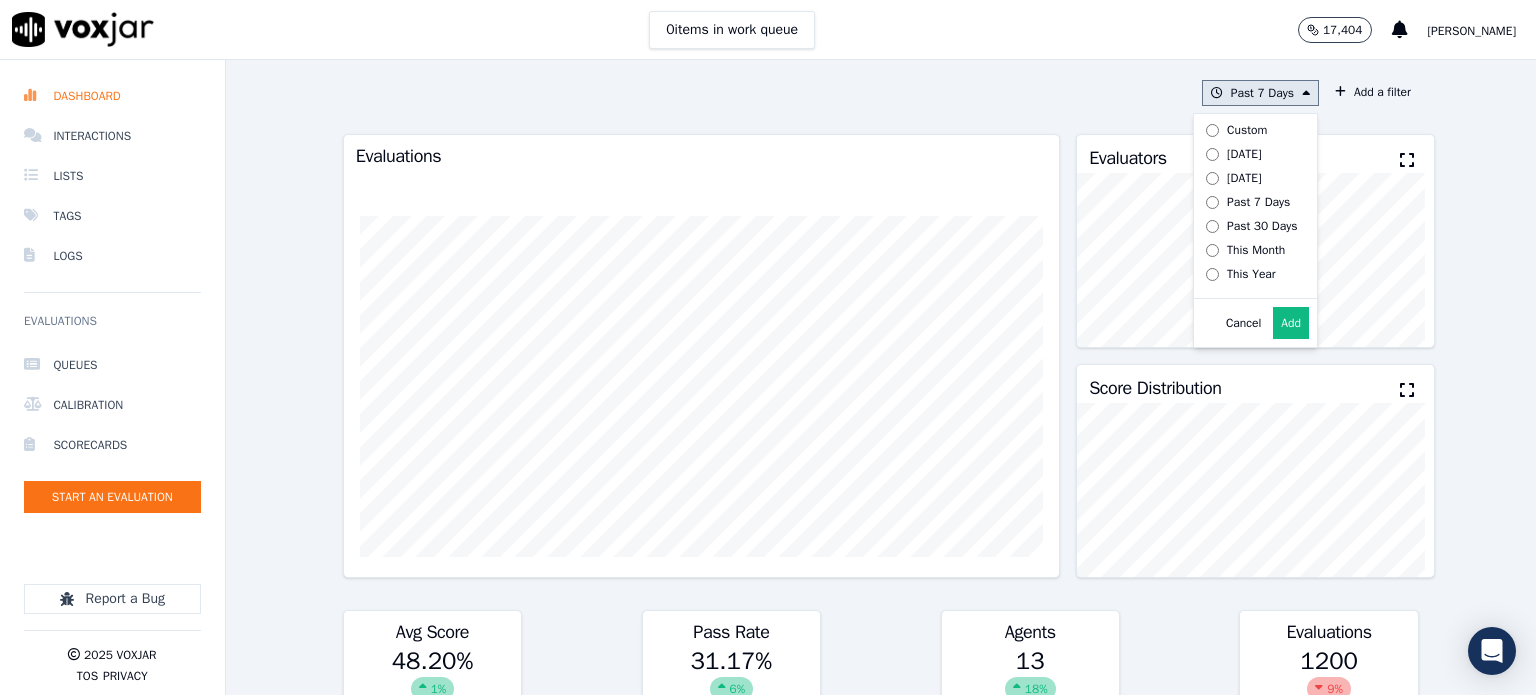 click on "Custom" at bounding box center (1247, 130) 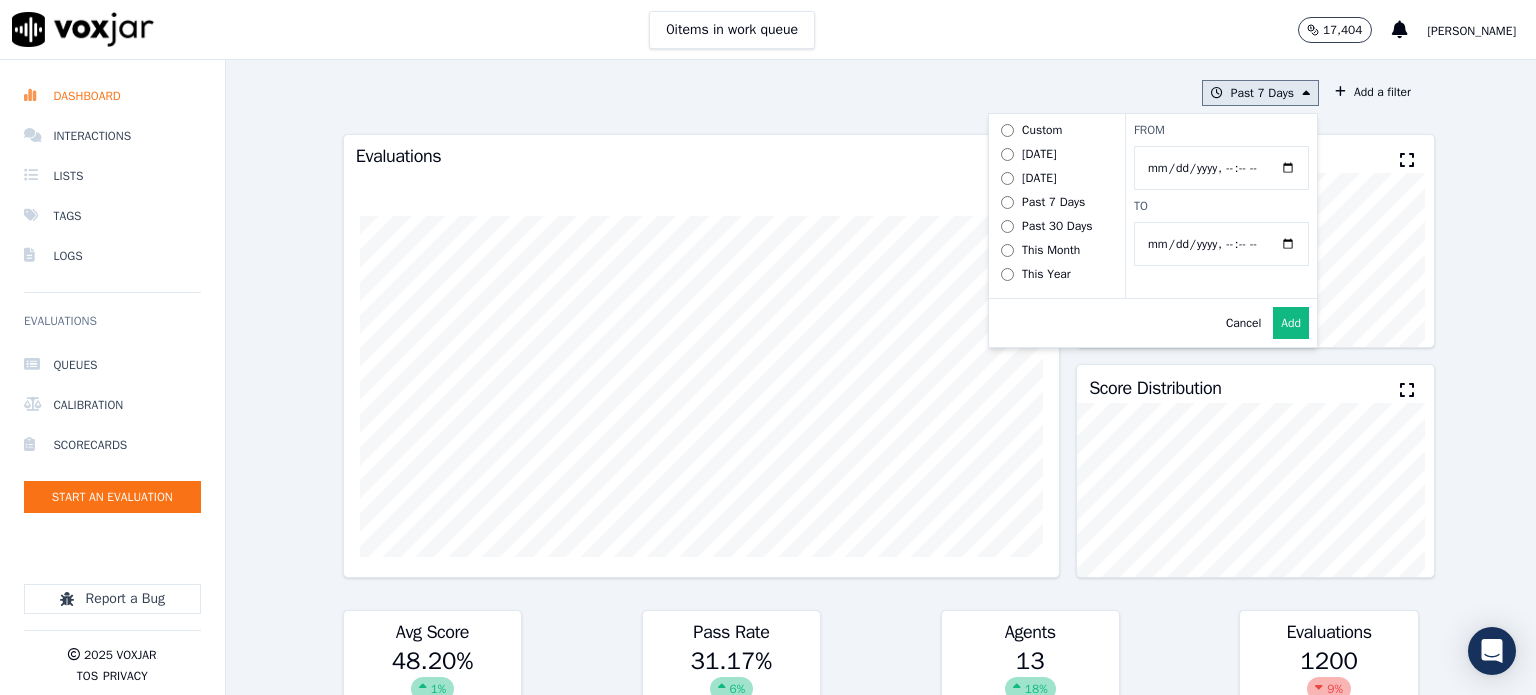 click on "From" at bounding box center (1221, 168) 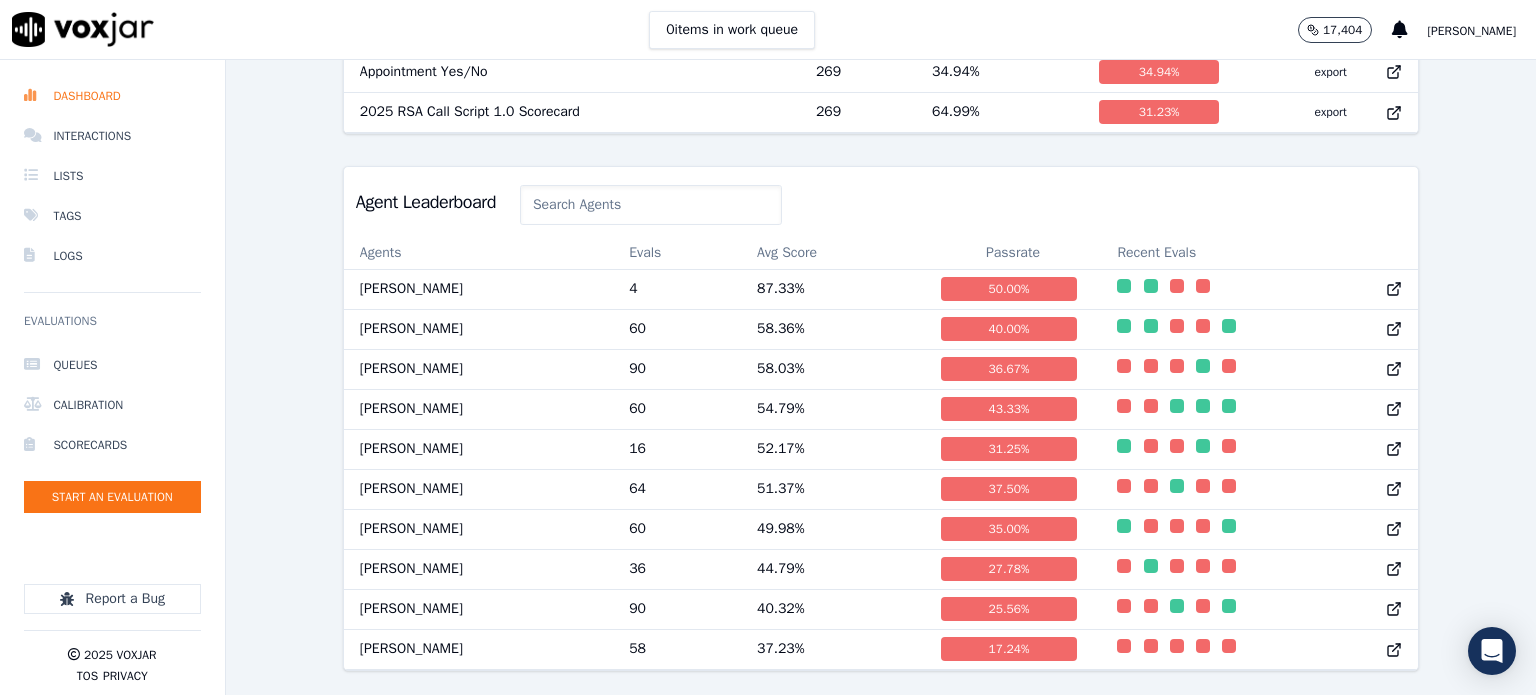 scroll, scrollTop: 826, scrollLeft: 0, axis: vertical 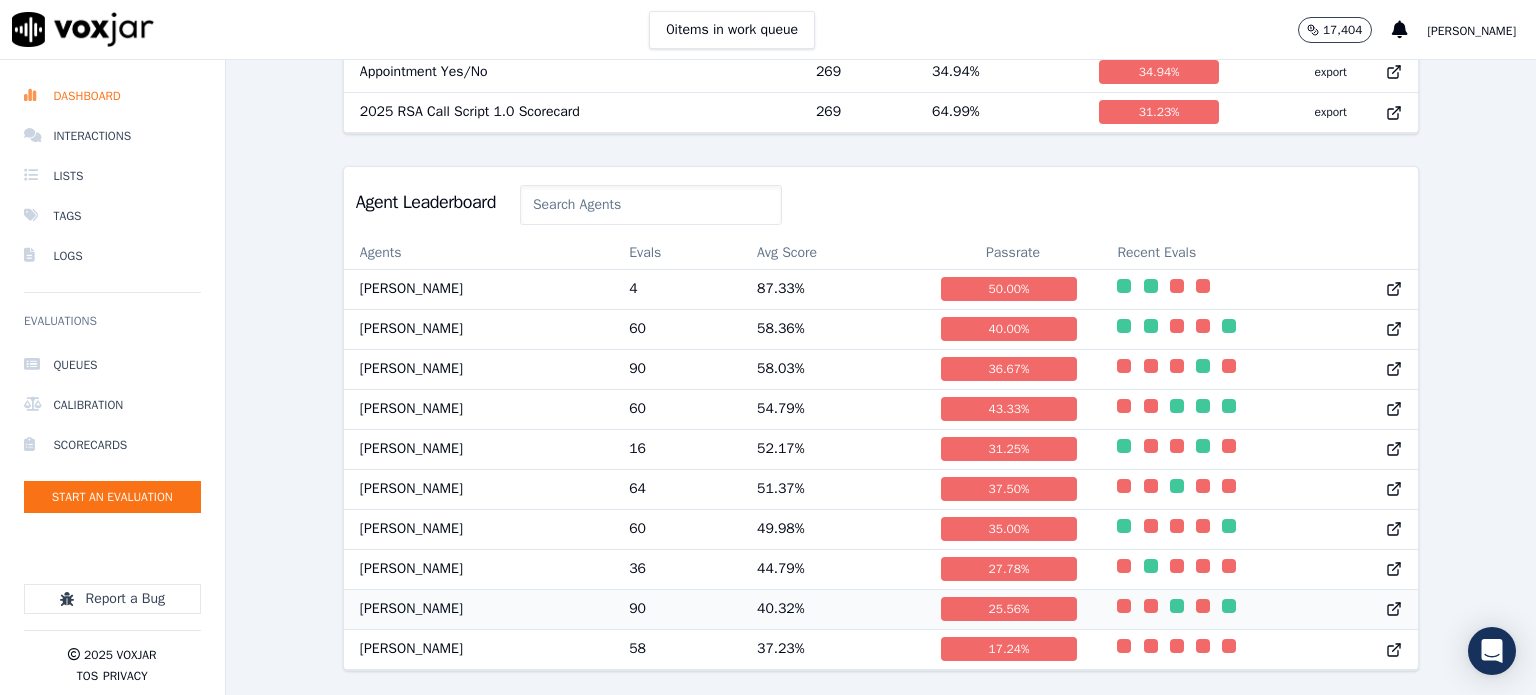 click on "[PERSON_NAME]" at bounding box center [478, 609] 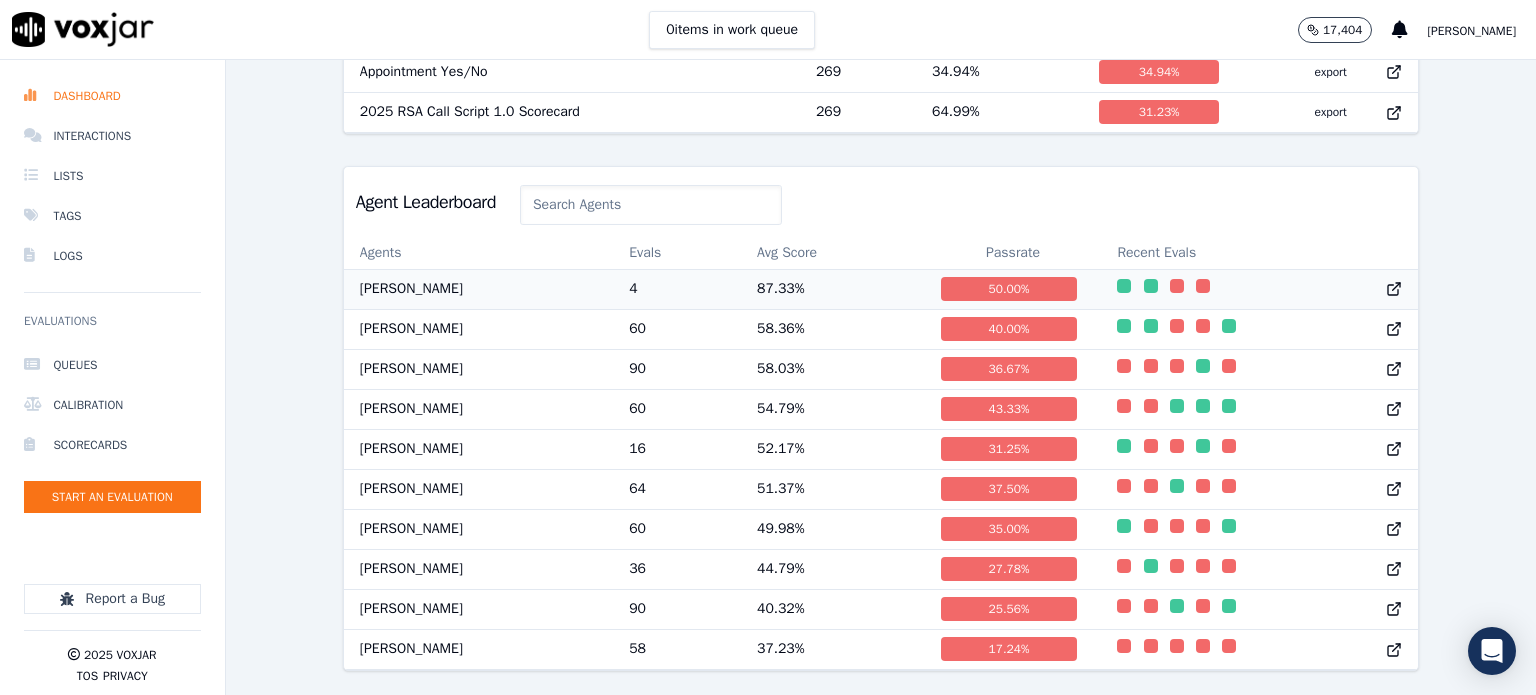 scroll, scrollTop: 626, scrollLeft: 0, axis: vertical 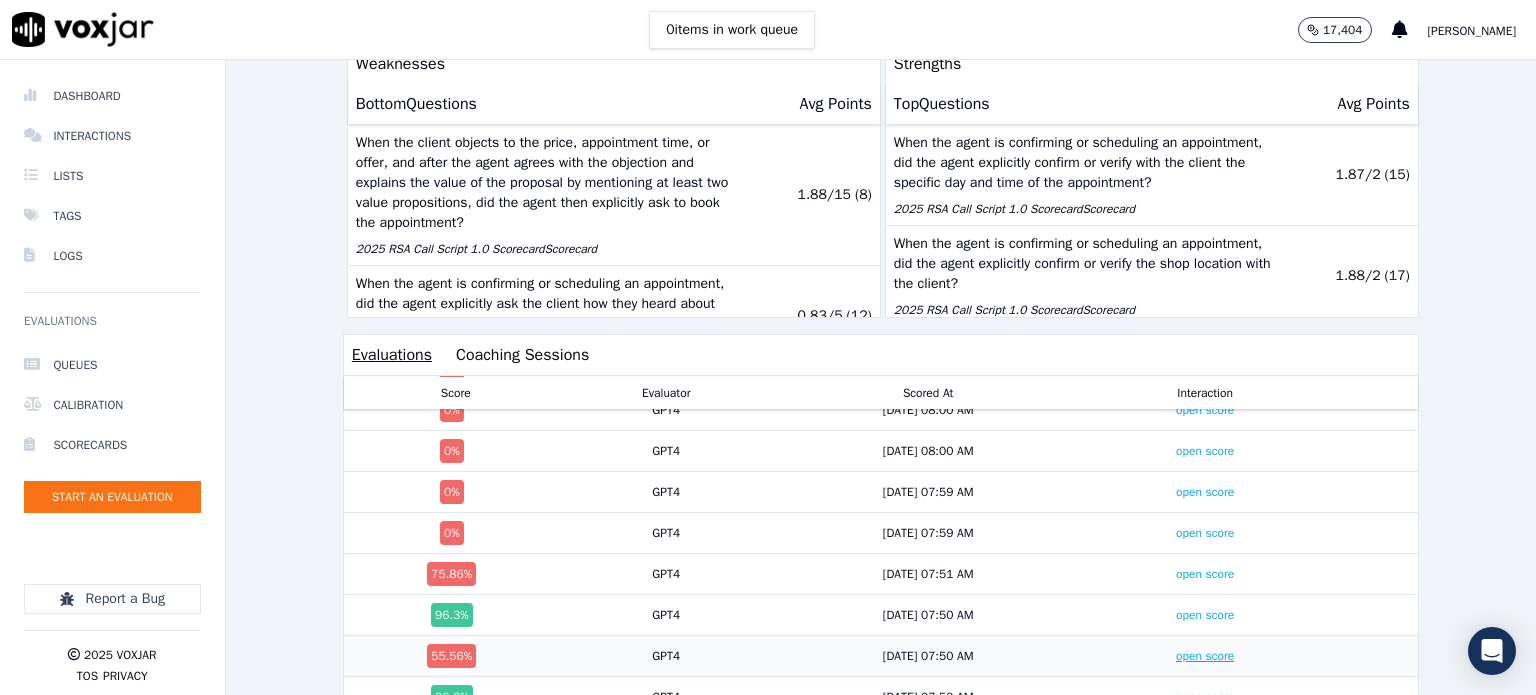 click on "open score" at bounding box center [1205, 656] 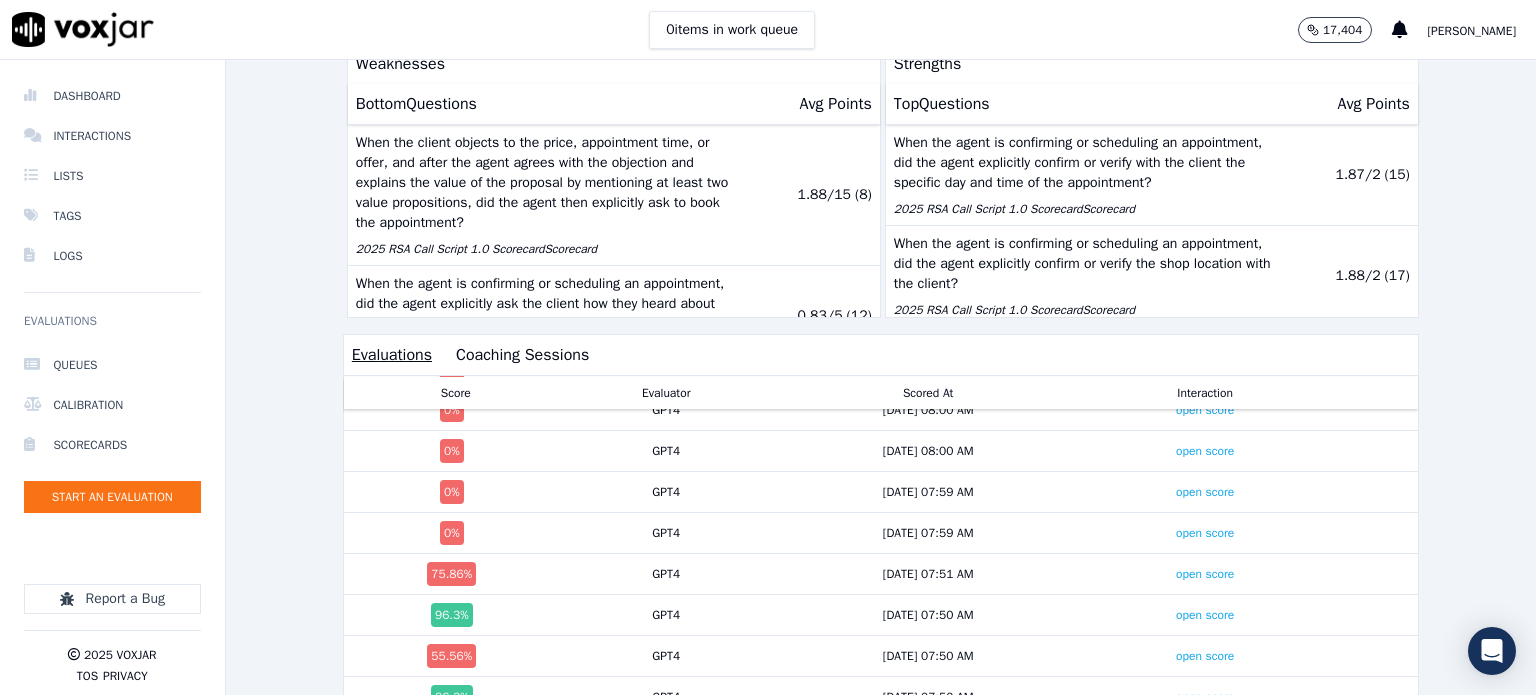 click on "Past 7 Days
Add a filter
Trenton Boudreaux         Team Rank
11/13   Above Me   Alfonso Vela   Below Me   Devin Hopkins   Avg Score
40.45 %
10 %   Evaluations
150     1 %   Pass Rate
24.00 %
18 %   Coaching Sessions
--
0%         Weaknesses   Bottom  Questions   Avg Points     When the client objects to the price, appointment time, or offer, and after the agent agrees with the objection and explains the value of the proposal by mentioning at least two value propositions, did the agent then explicitly ask to book the appointment?
2025 RSA Call Script 1.0 Scorecard  Scorecard   1.88 / 15   ( 8 )   When the agent is confirming or scheduling an appointment, did the agent explicitly ask the client how they heard about Stress-Free Auto Care?
2025 RSA Call Script 1.0 Scorecard  Scorecard   0.83 / 5   ( 12 )     Appointment Yes/No   18.92" 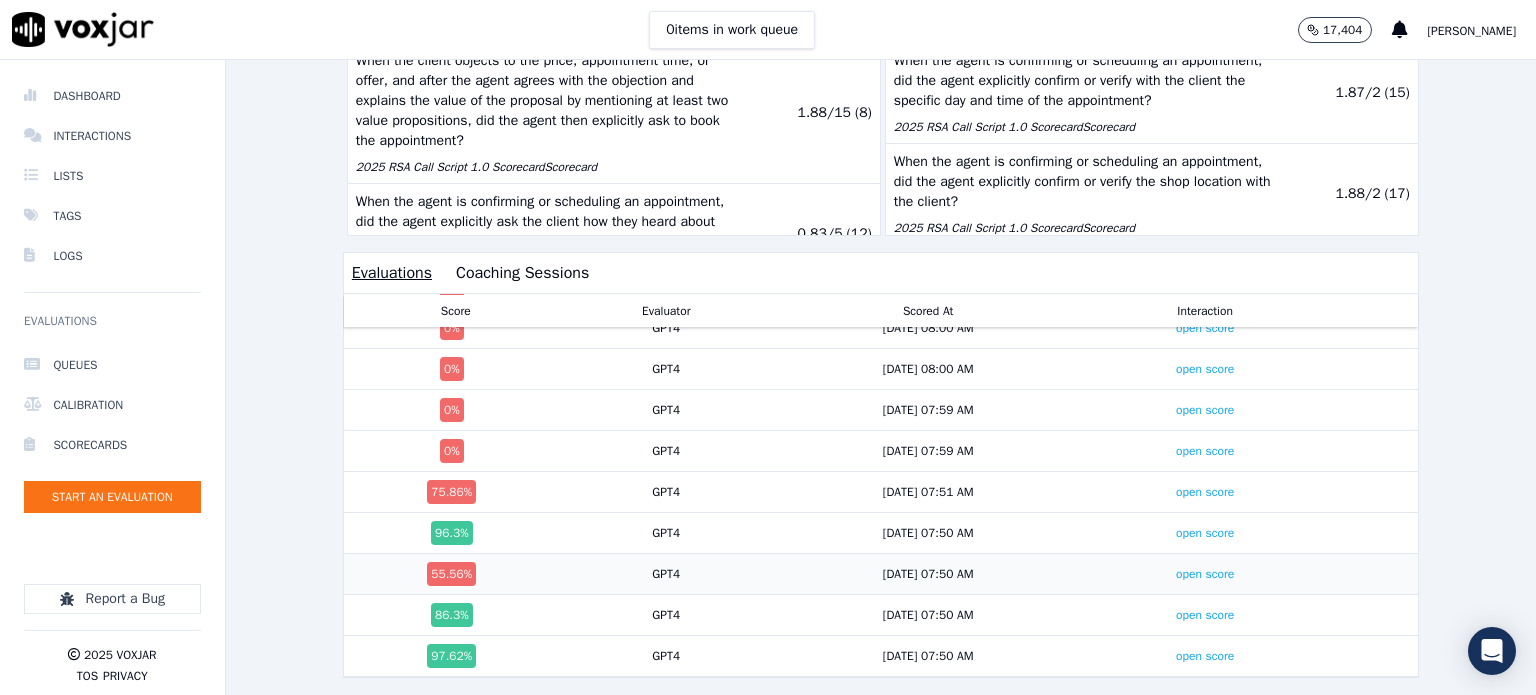 scroll, scrollTop: 600, scrollLeft: 0, axis: vertical 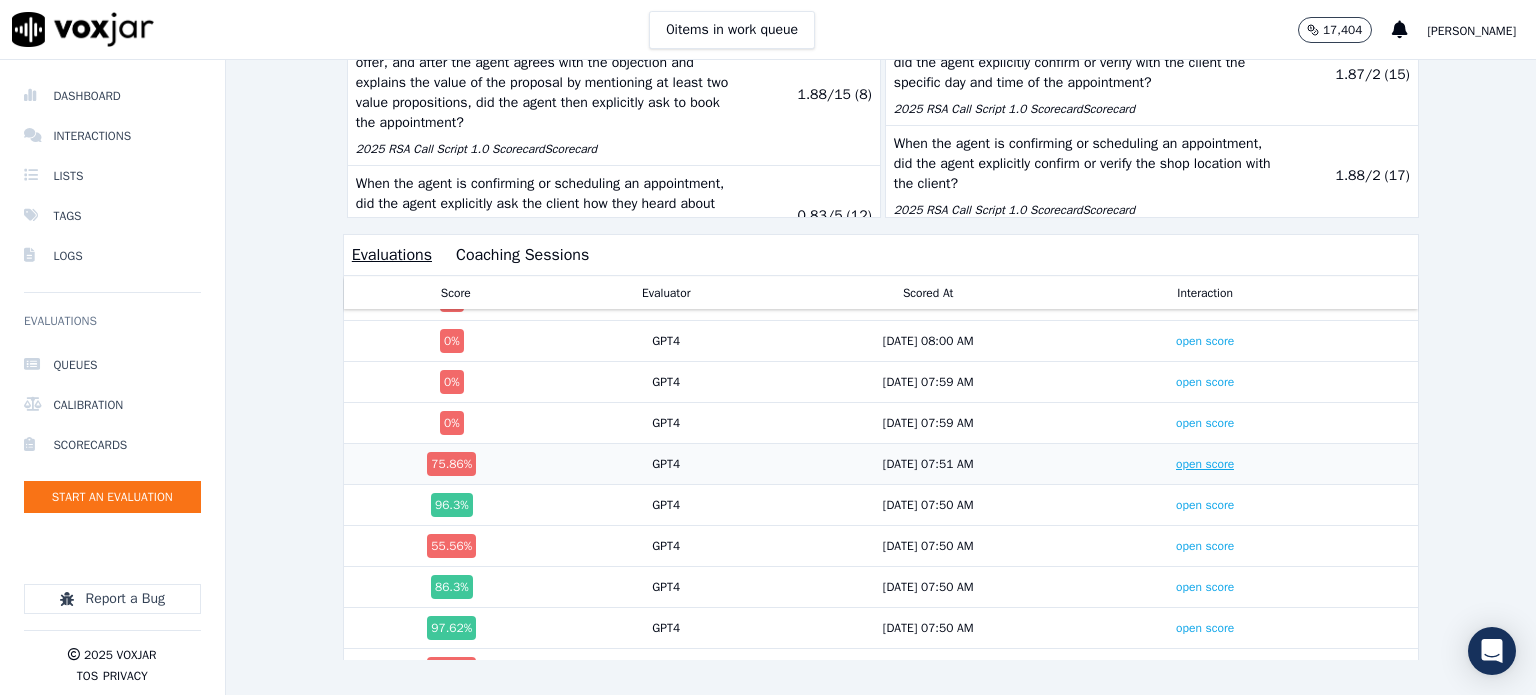 click on "open score" at bounding box center [1205, 464] 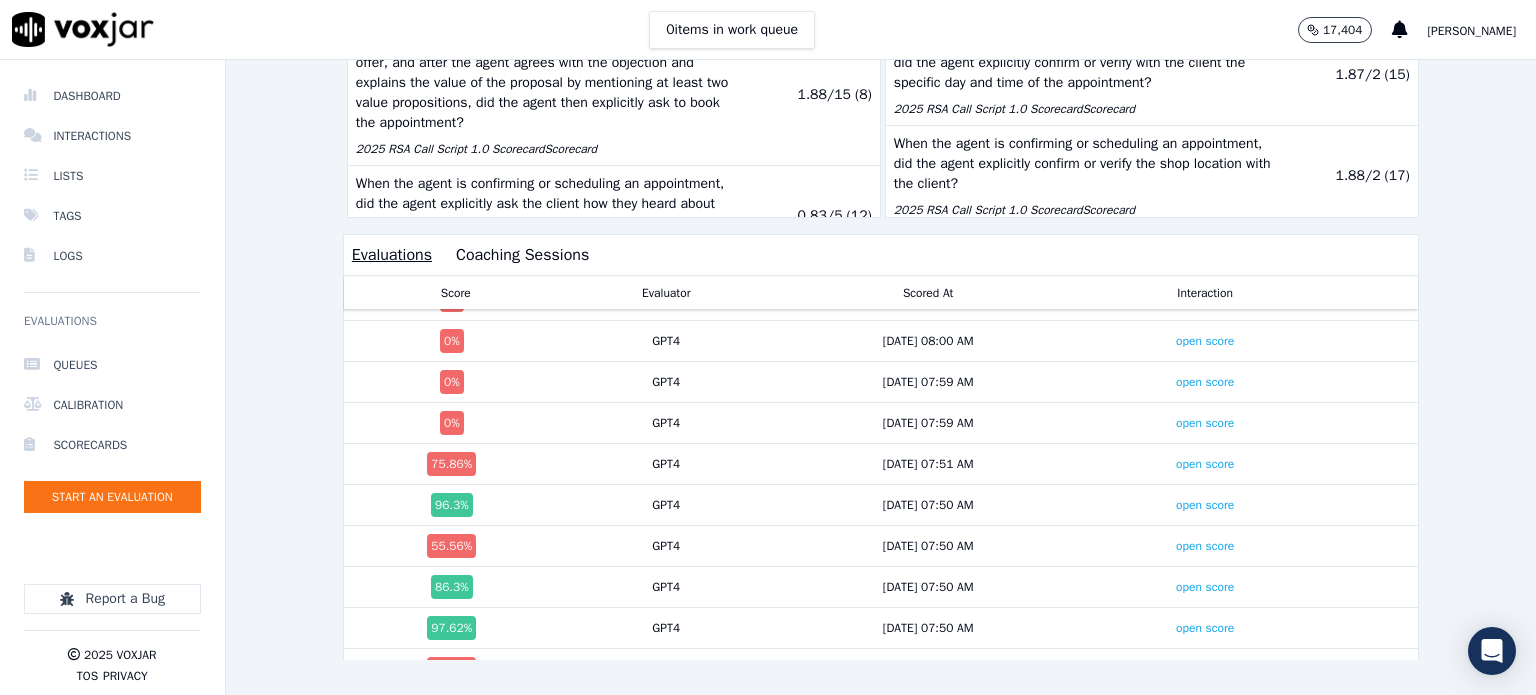 click on "Past 7 Days
Add a filter
Trenton Boudreaux         Team Rank
11/13   Above Me   Alfonso Vela   Below Me   Devin Hopkins   Avg Score
40.45 %
10 %   Evaluations
150     1 %   Pass Rate
24.00 %
18 %   Coaching Sessions
--
0%         Weaknesses   Bottom  Questions   Avg Points     When the client objects to the price, appointment time, or offer, and after the agent agrees with the objection and explains the value of the proposal by mentioning at least two value propositions, did the agent then explicitly ask to book the appointment?
2025 RSA Call Script 1.0 Scorecard  Scorecard   1.88 / 15   ( 8 )   When the agent is confirming or scheduling an appointment, did the agent explicitly ask the client how they heard about Stress-Free Auto Care?
2025 RSA Call Script 1.0 Scorecard  Scorecard   0.83 / 5   ( 12 )     Appointment Yes/No   18.92" 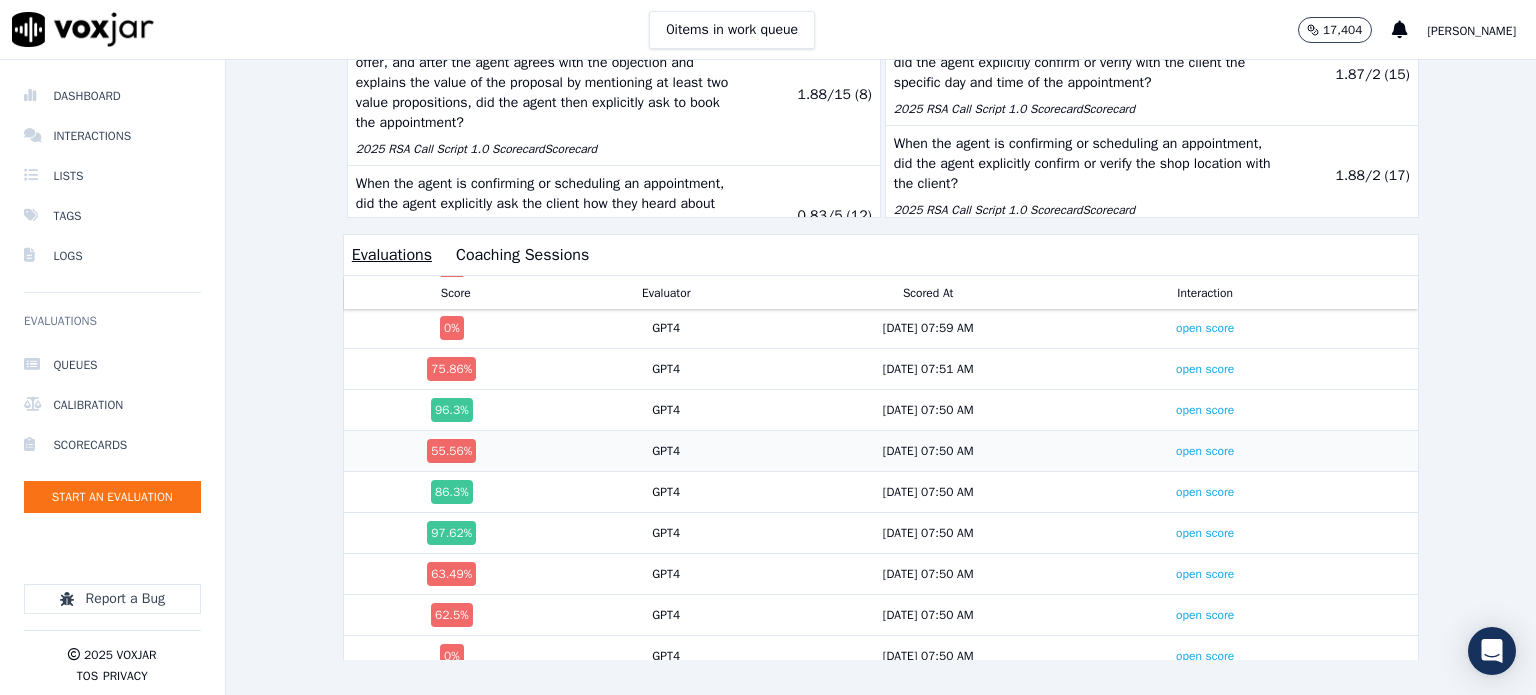 scroll, scrollTop: 581, scrollLeft: 0, axis: vertical 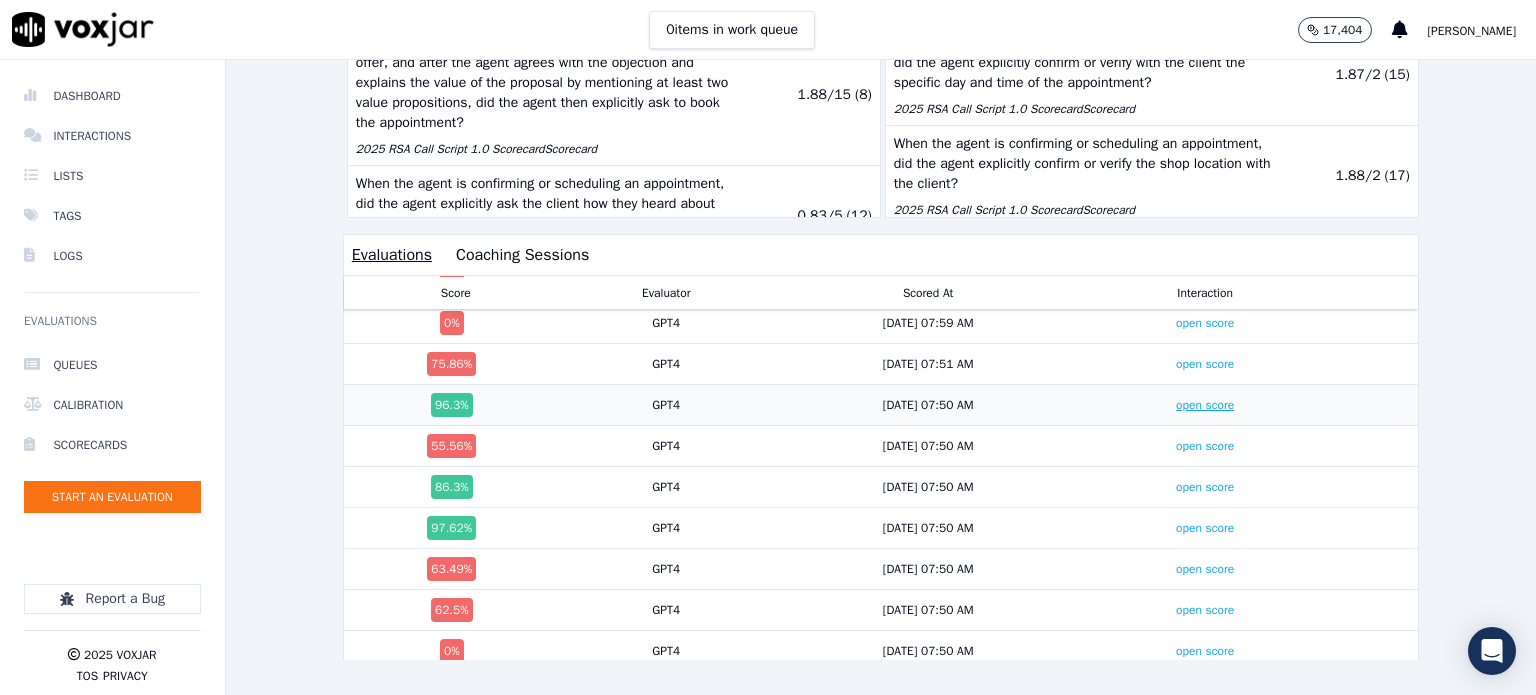 click on "open score" at bounding box center (1205, 405) 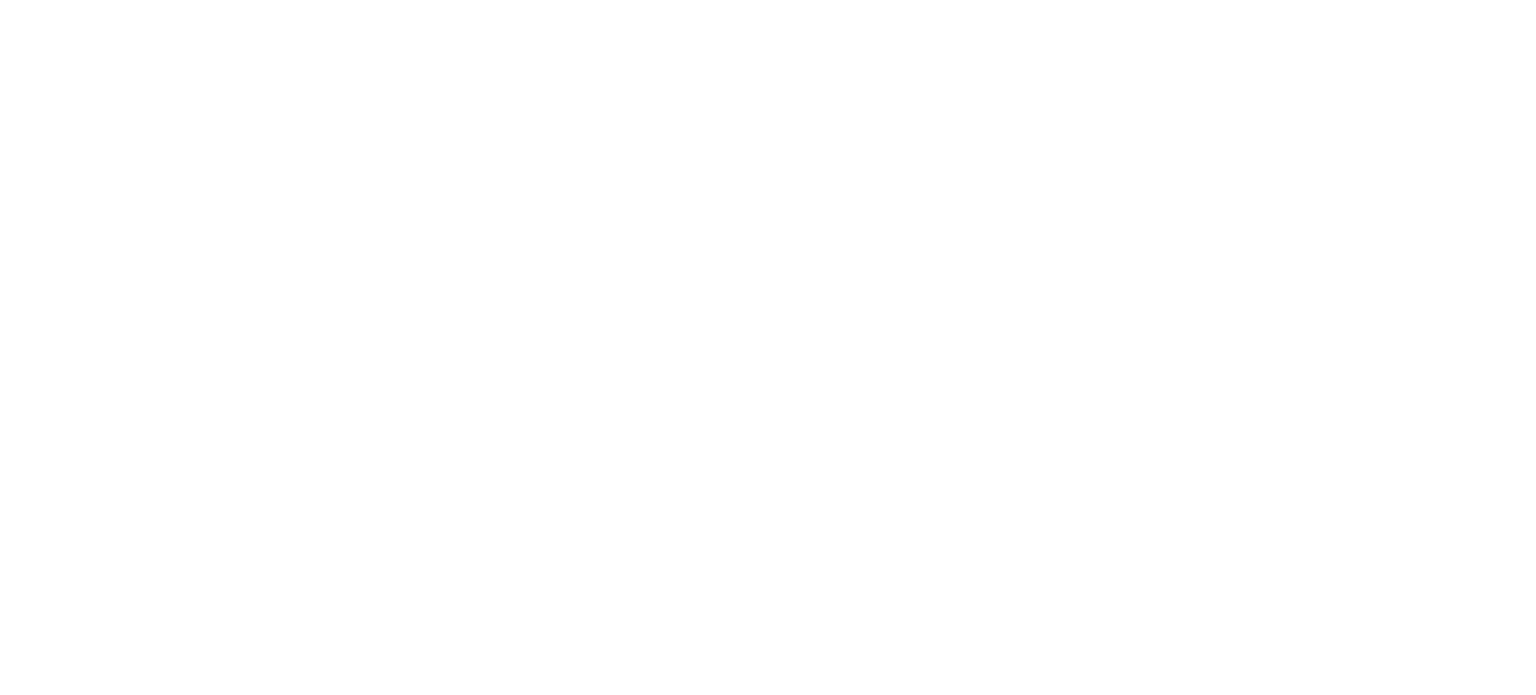 scroll, scrollTop: 0, scrollLeft: 0, axis: both 